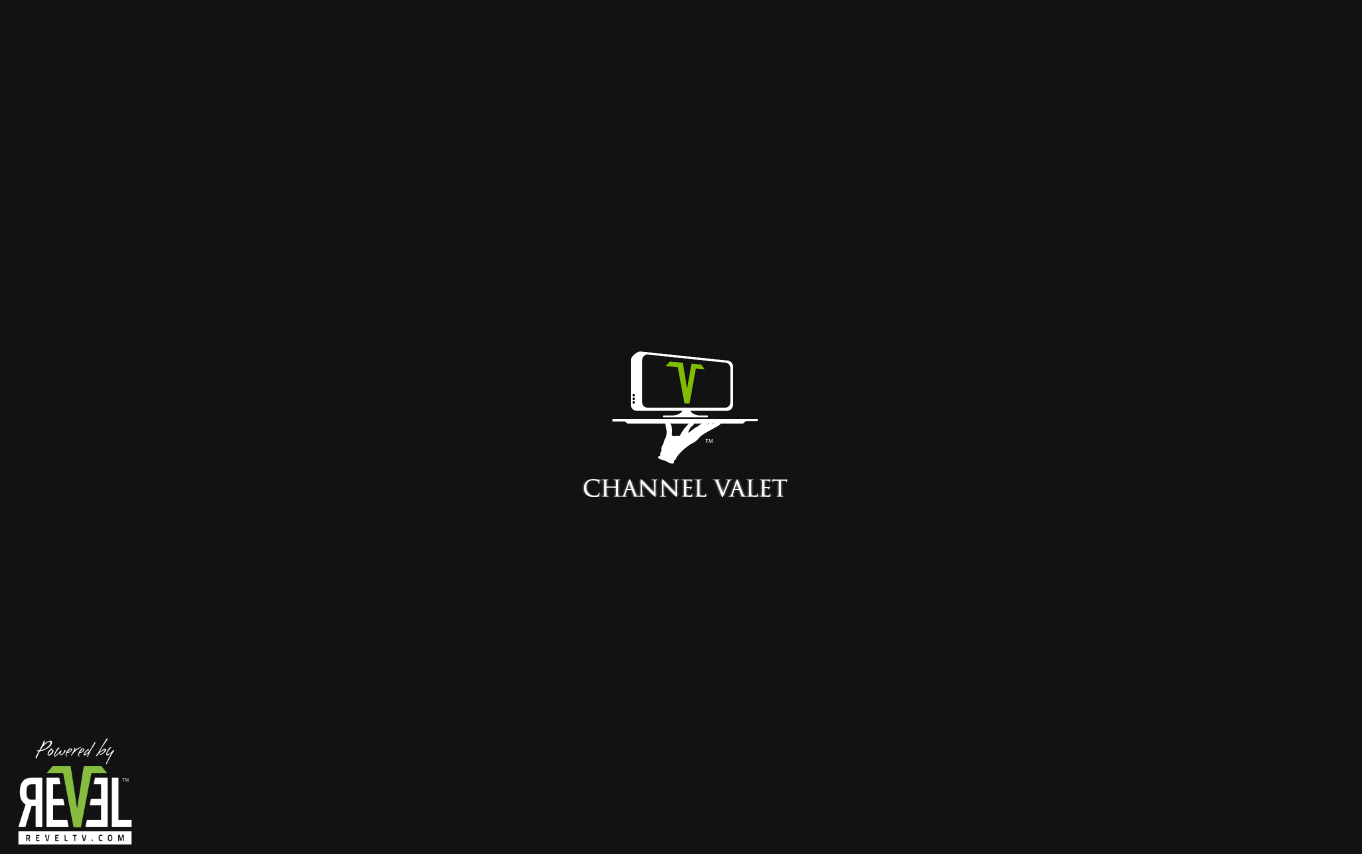 scroll, scrollTop: 0, scrollLeft: 0, axis: both 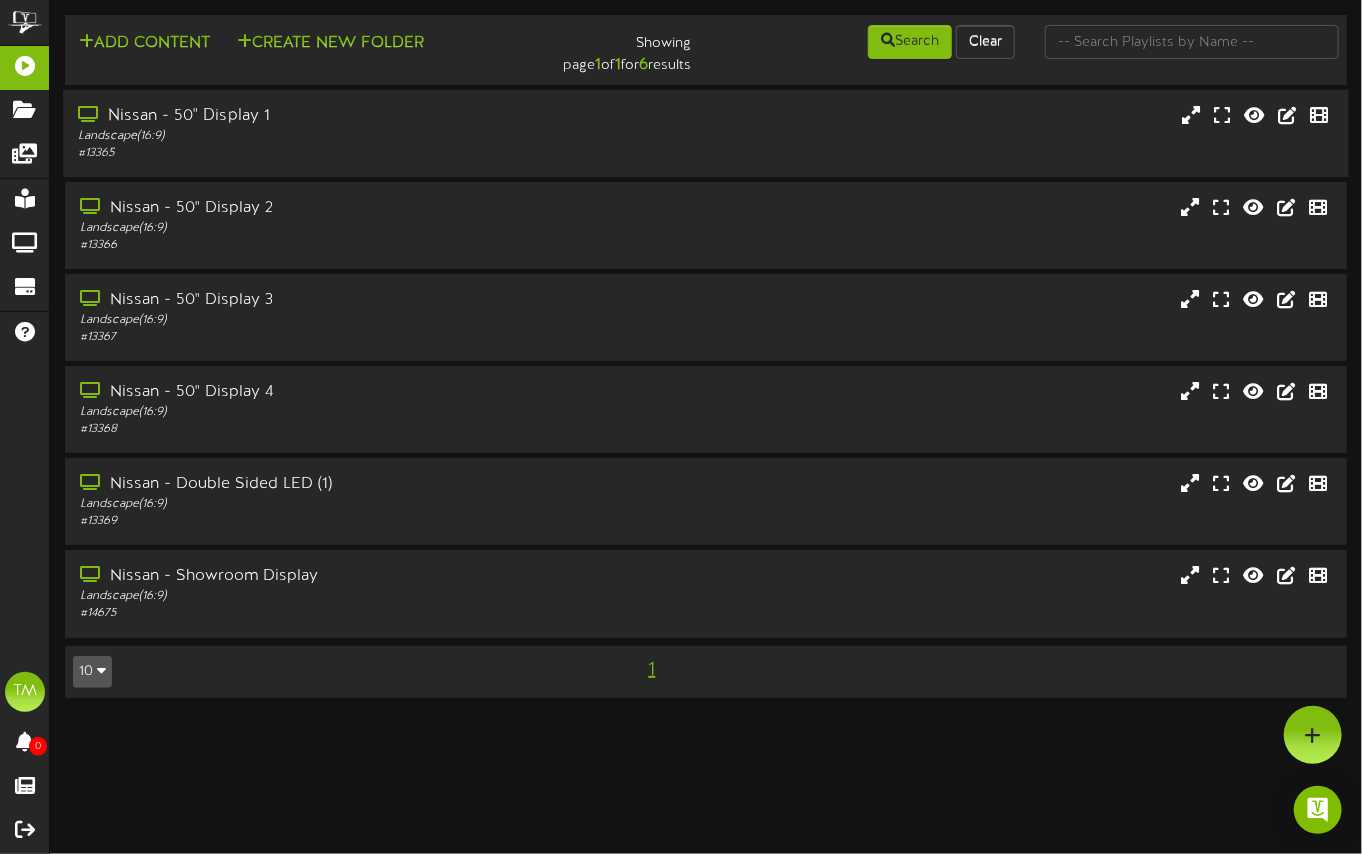 click on "Landscape  ( 16:9 )" at bounding box center [331, 136] 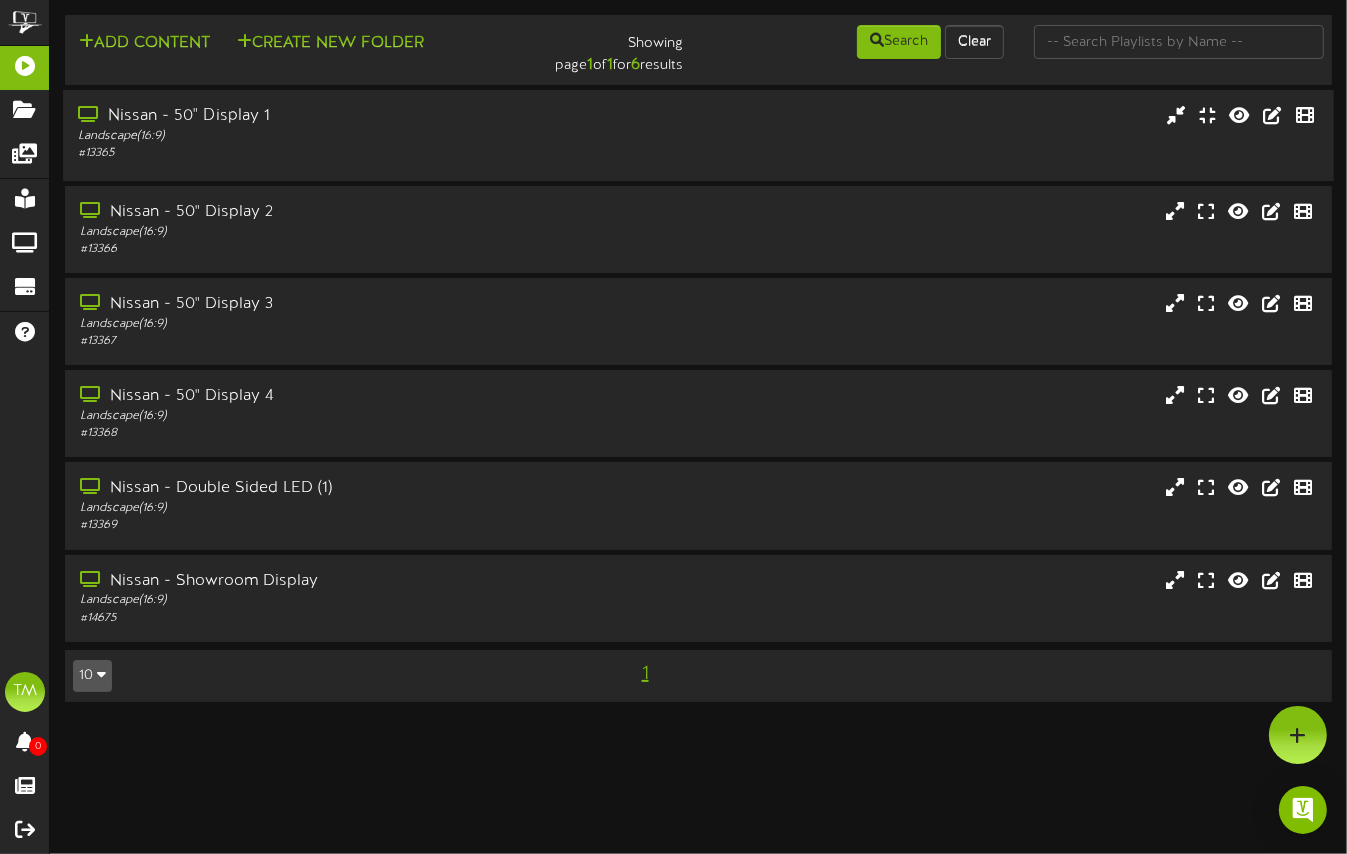 click on "Landscape  ( 16:9 )" at bounding box center [327, 136] 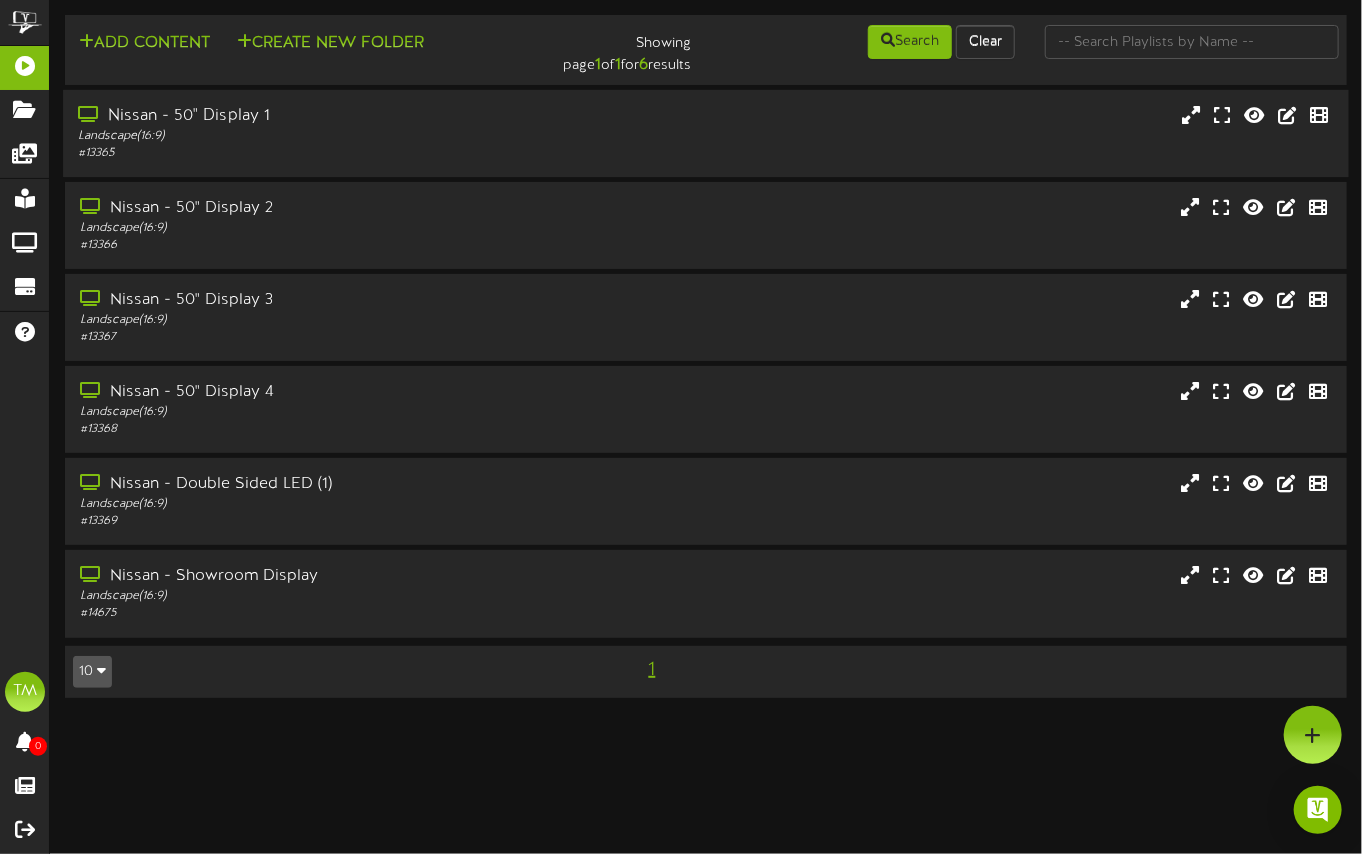 click on "Landscape  ( 16:9 )" at bounding box center [331, 136] 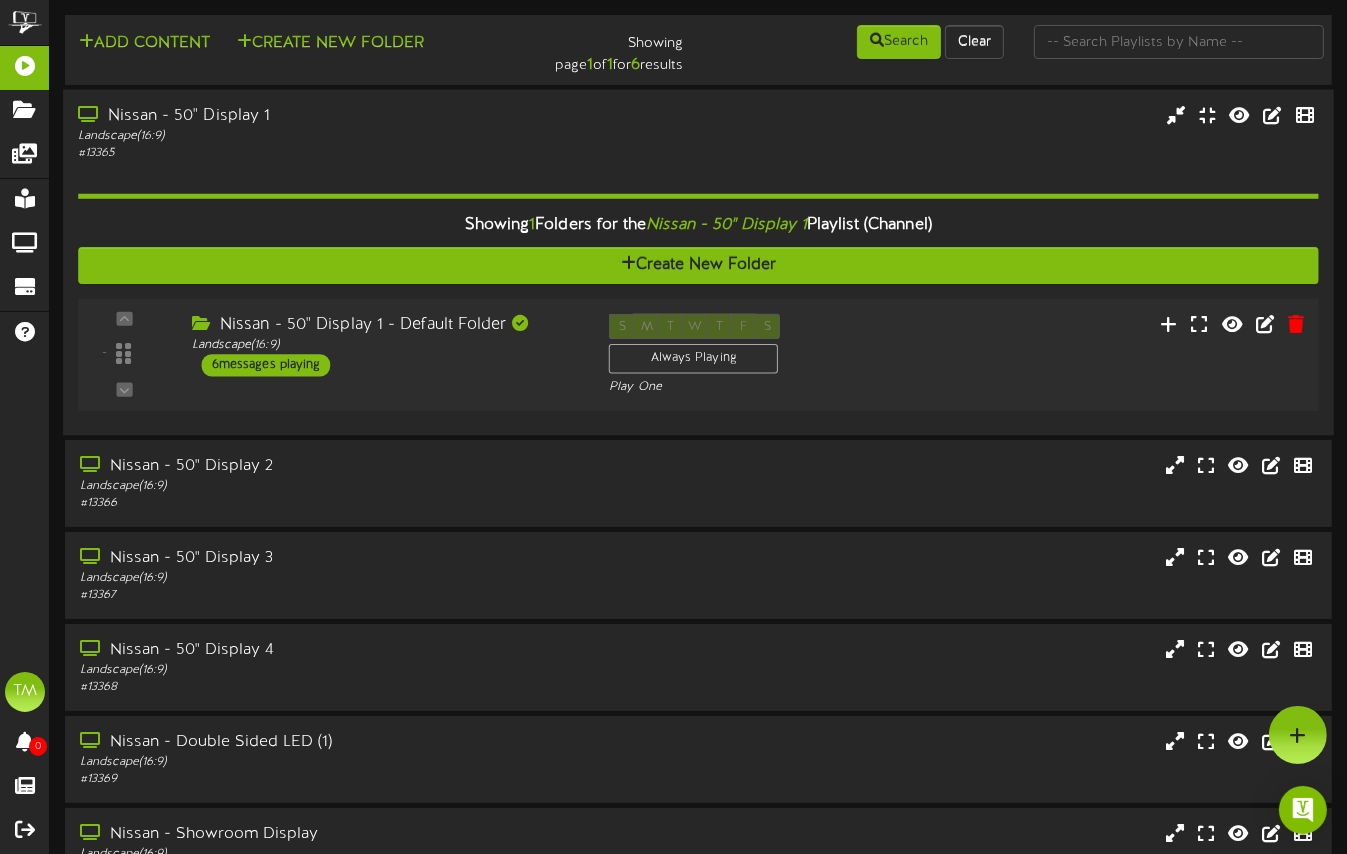 click on "6  messages playing" at bounding box center [266, 365] 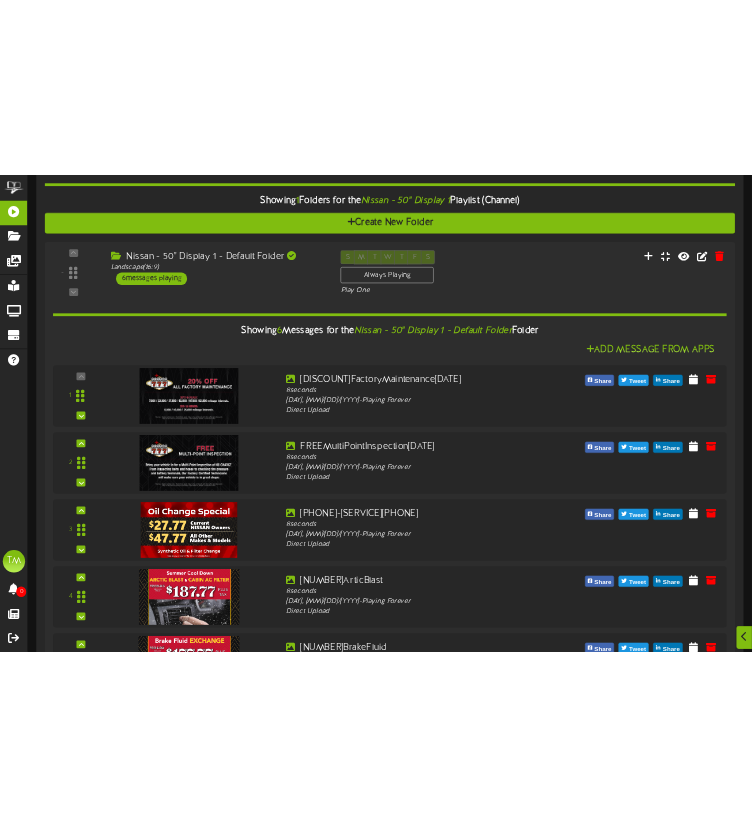scroll, scrollTop: 182, scrollLeft: 0, axis: vertical 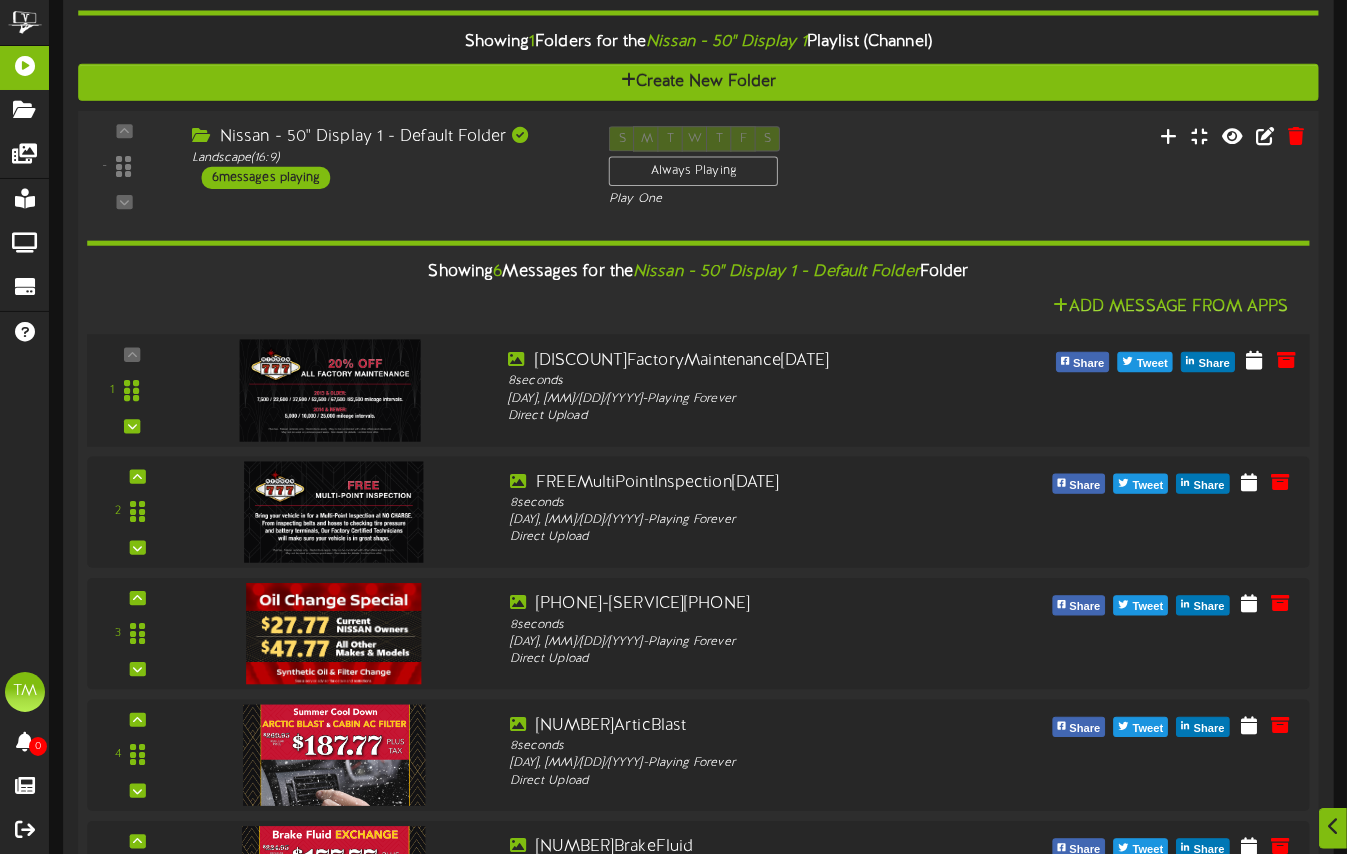 click at bounding box center [330, 390] 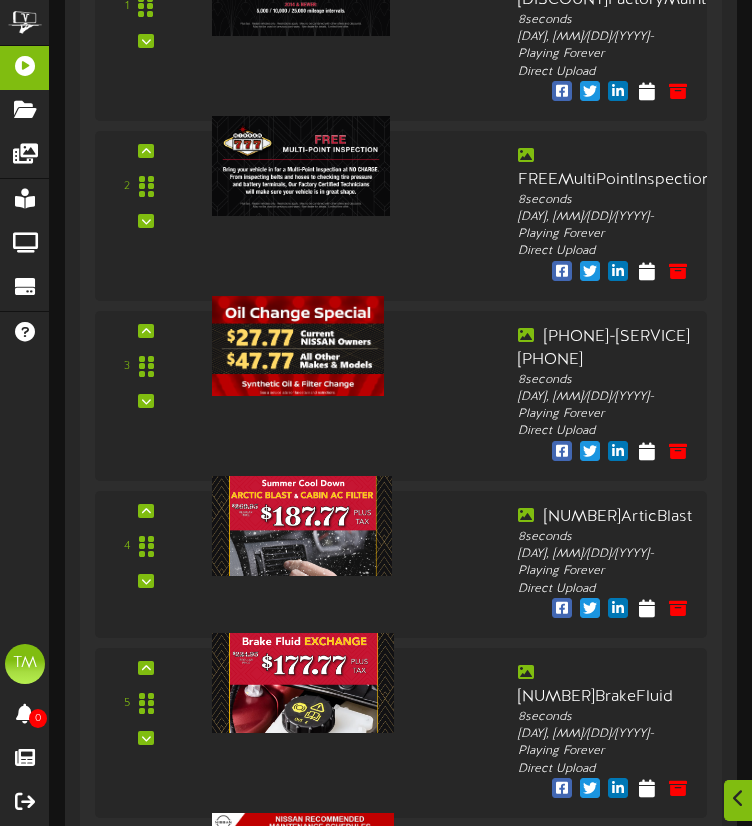 scroll, scrollTop: 683, scrollLeft: 0, axis: vertical 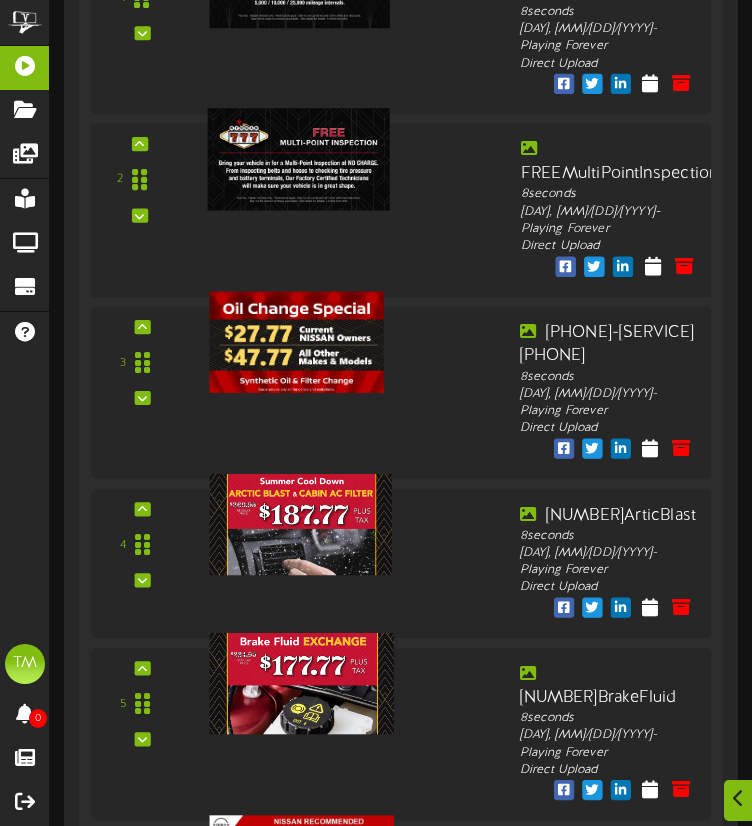 click at bounding box center (299, 159) 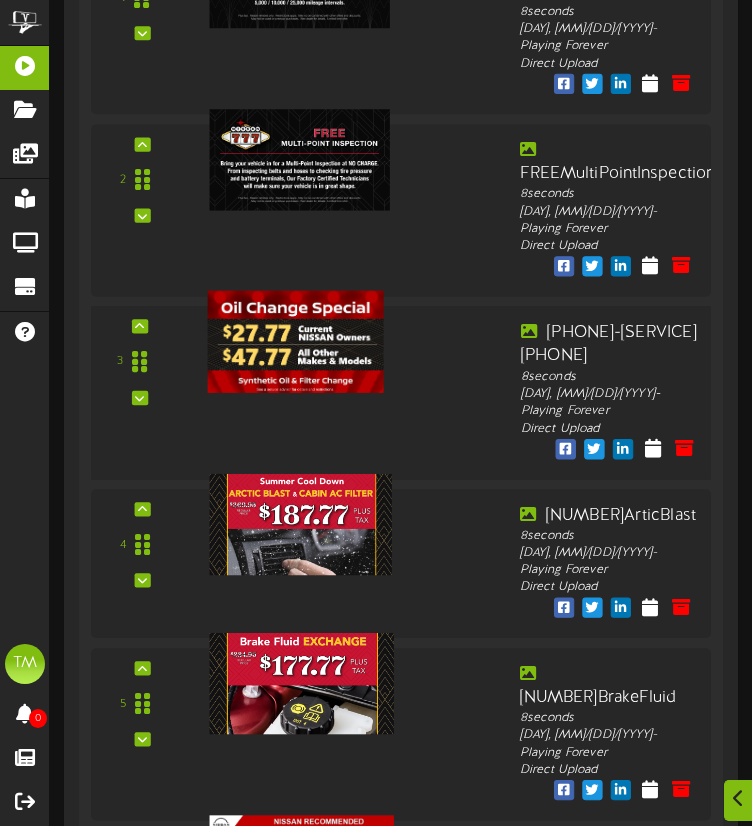 click at bounding box center (296, 341) 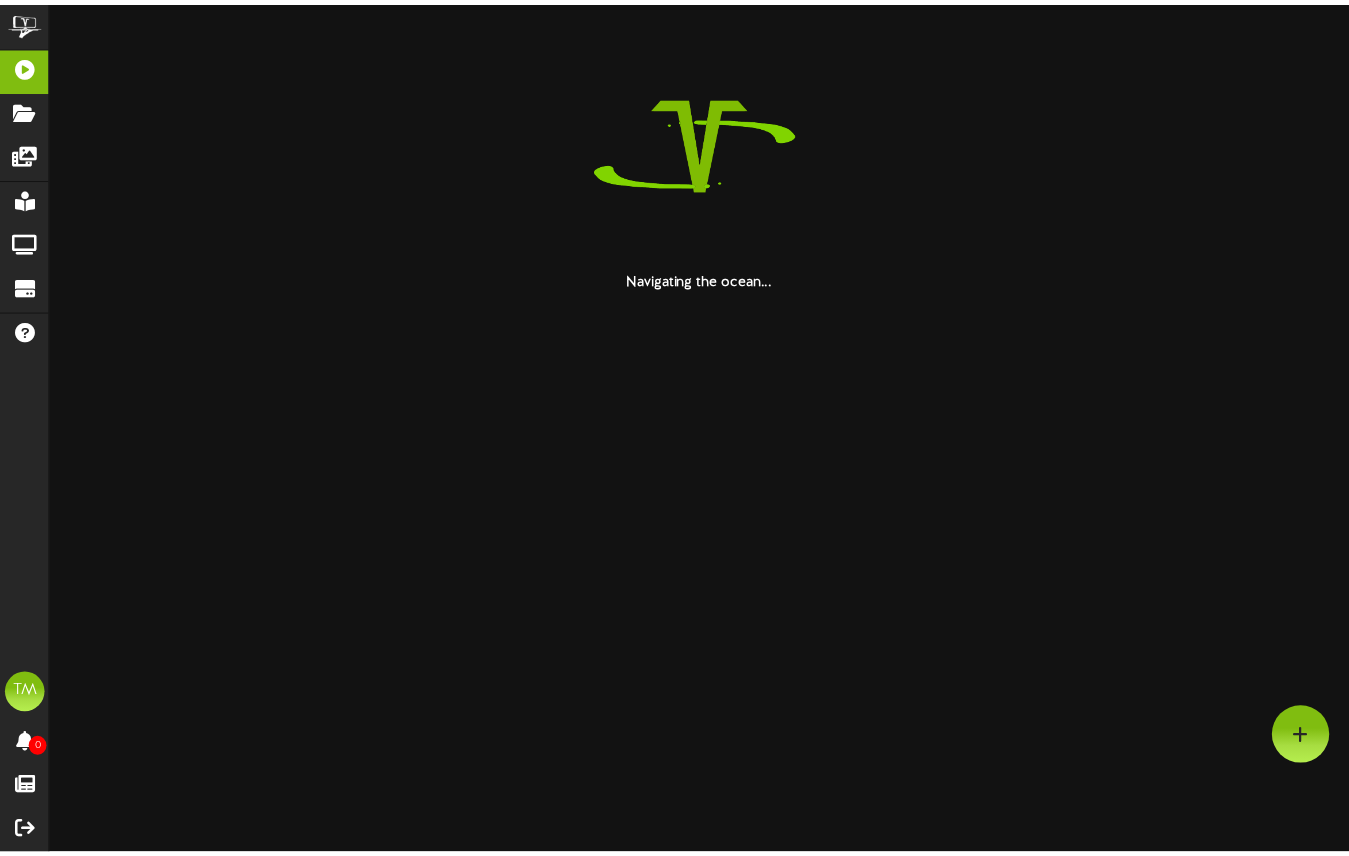 scroll, scrollTop: 0, scrollLeft: 0, axis: both 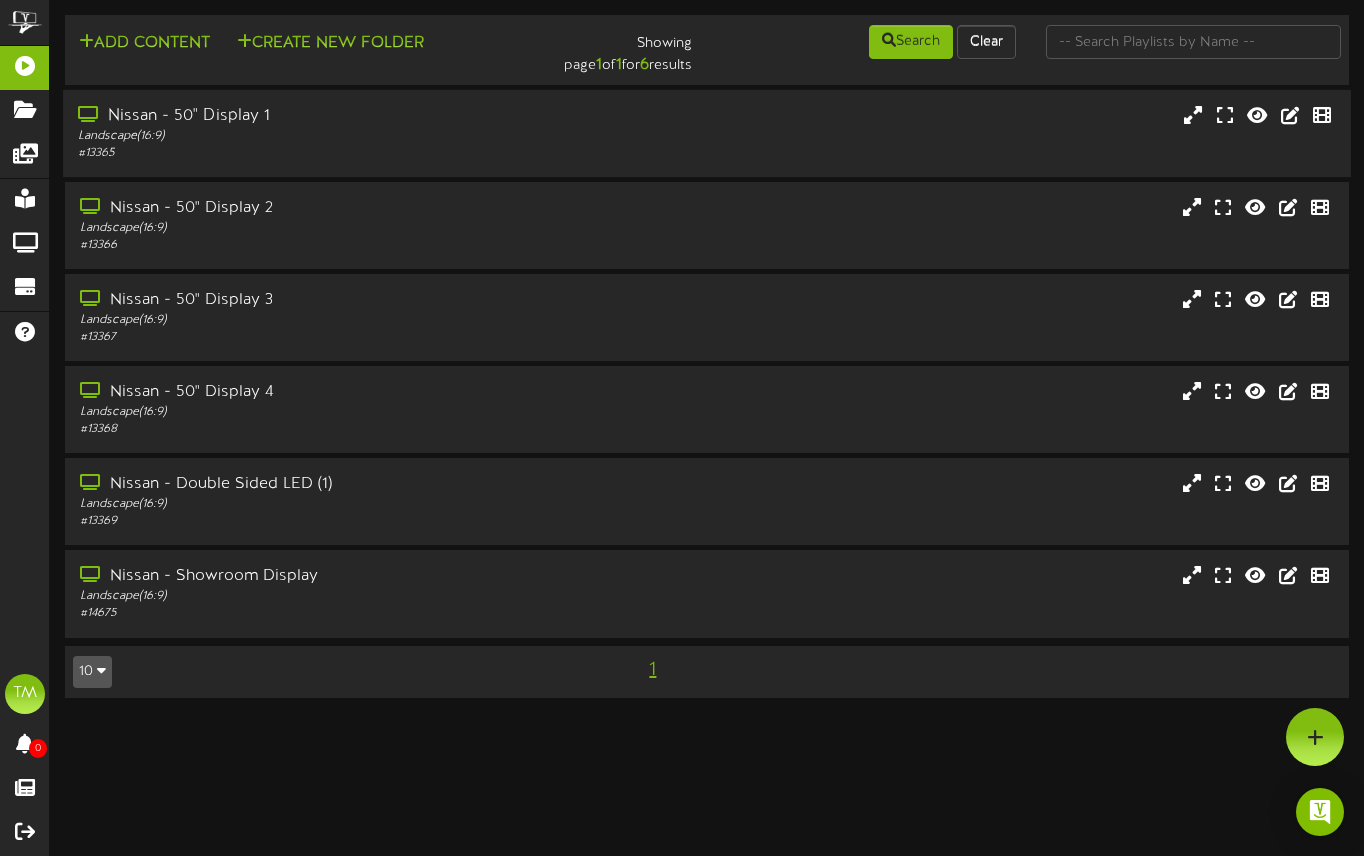 click on "Nissan - 50" Display 1" at bounding box center (331, 116) 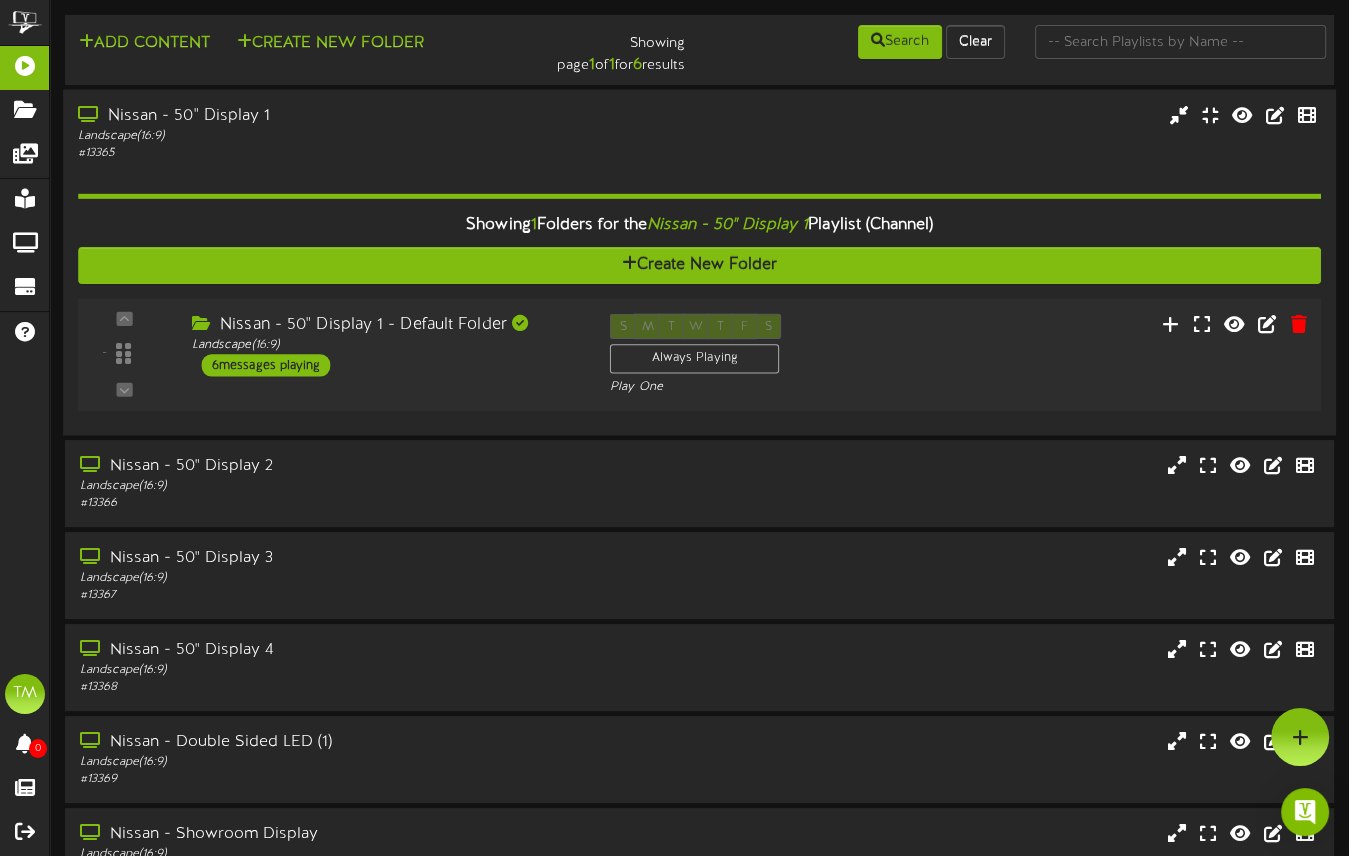 click on "6  messages playing" at bounding box center [266, 365] 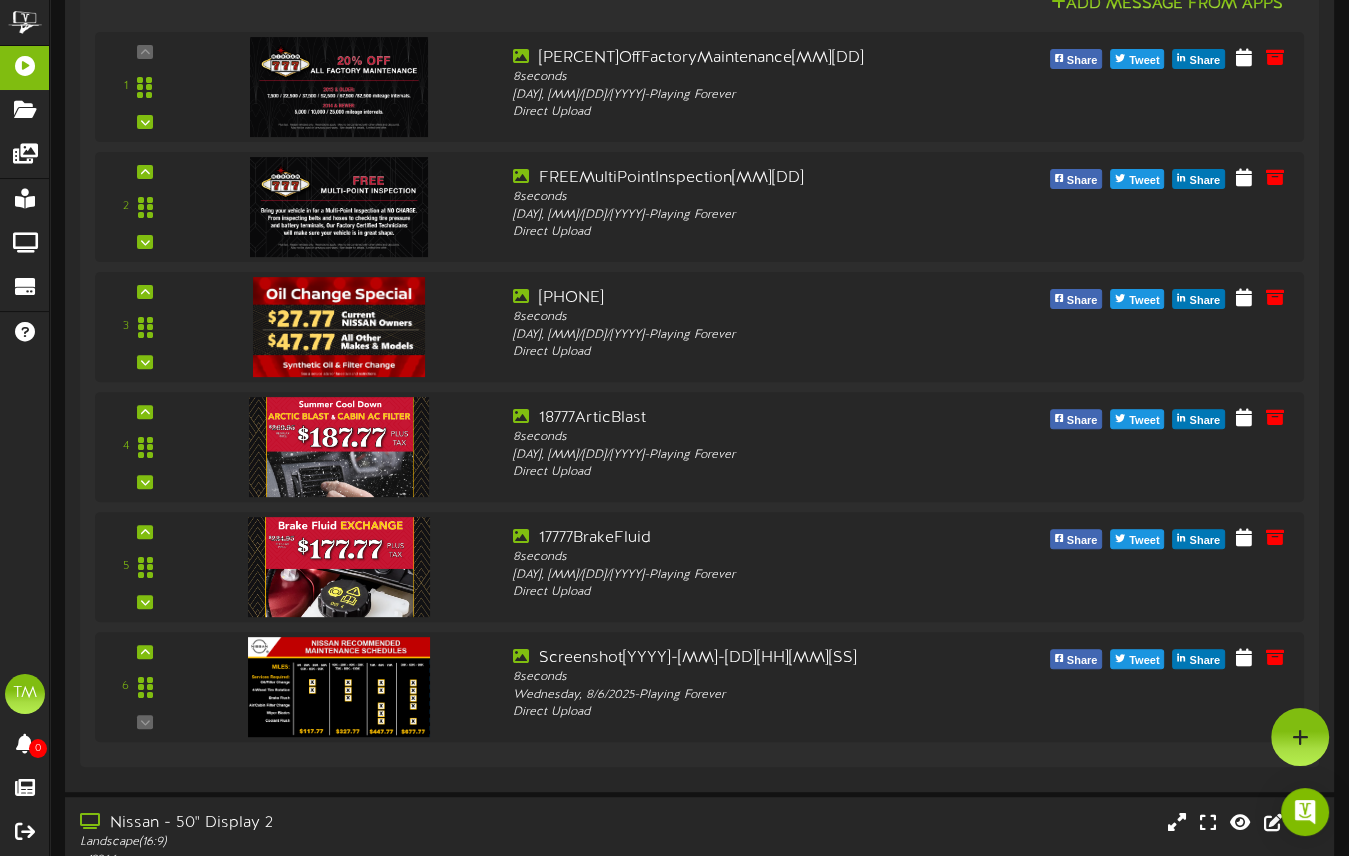 scroll, scrollTop: 480, scrollLeft: 0, axis: vertical 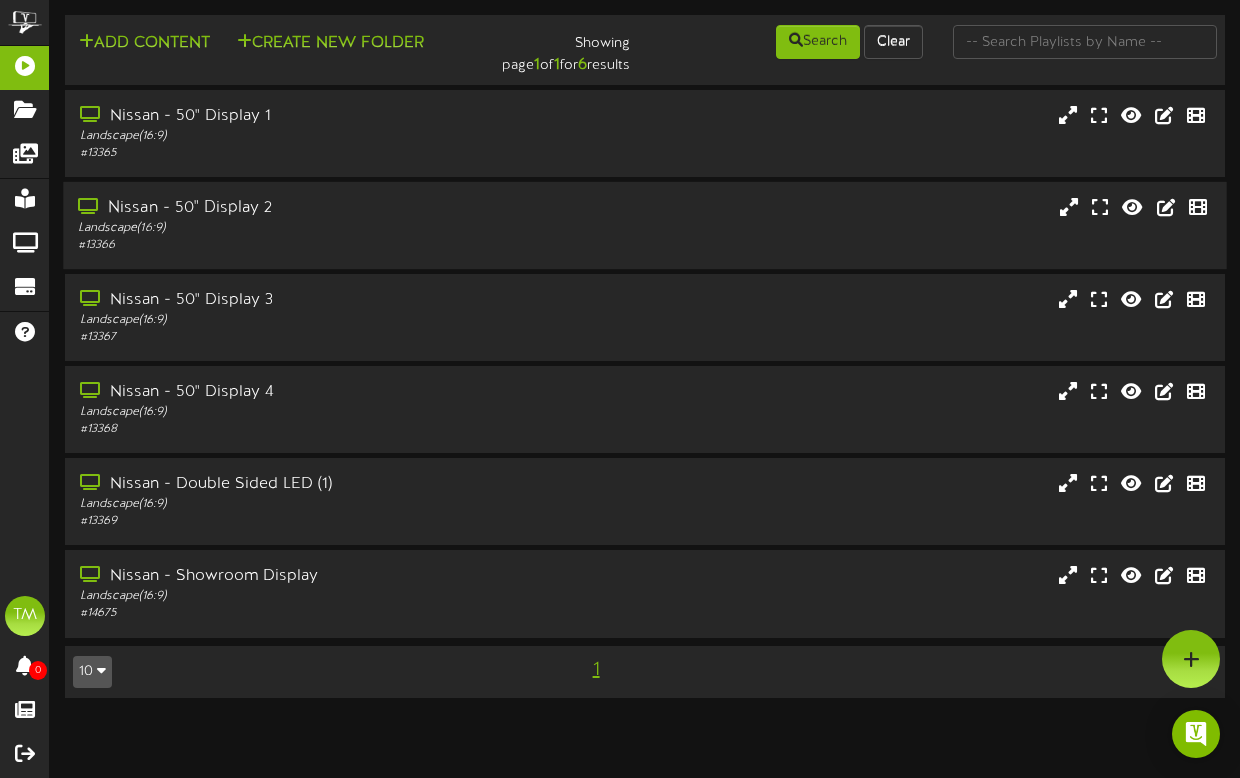 click on "Nissan - 50" Display 2" at bounding box center (305, 208) 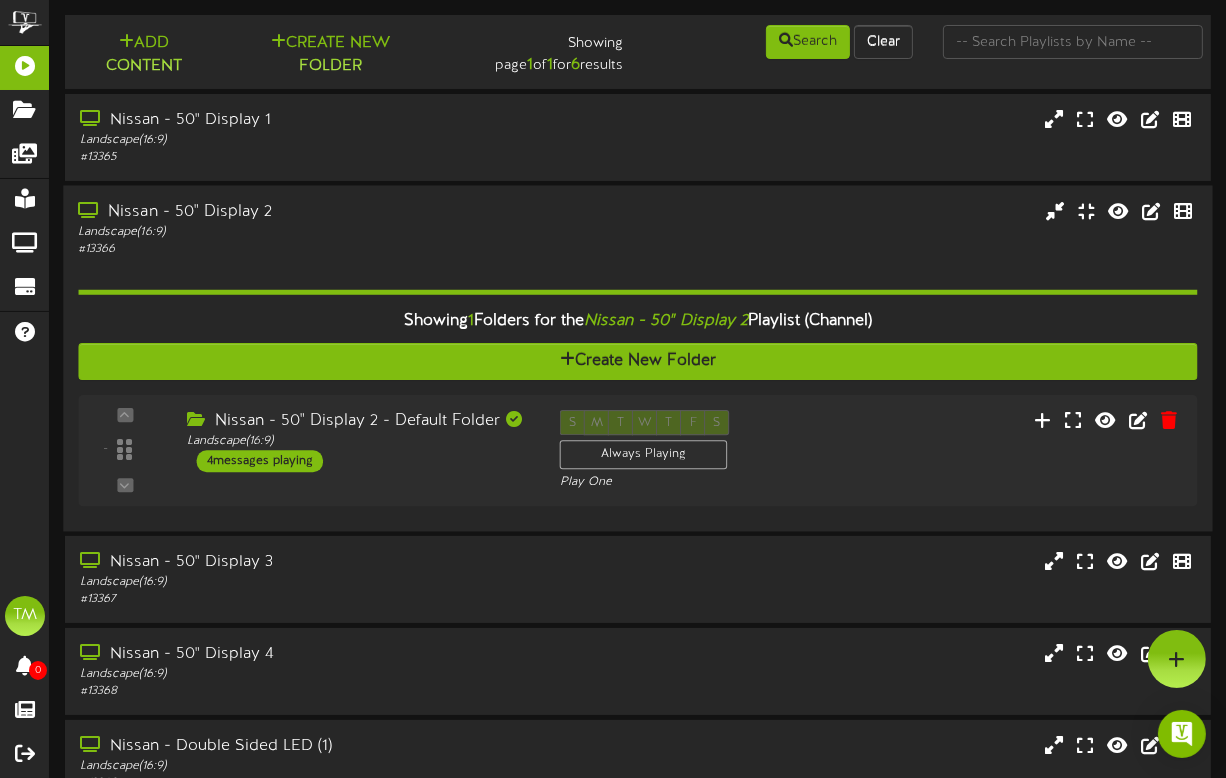 click on "Nissan - 50" Display 2
Landscape  ( 16:9 )
# 13366" at bounding box center [637, 228] 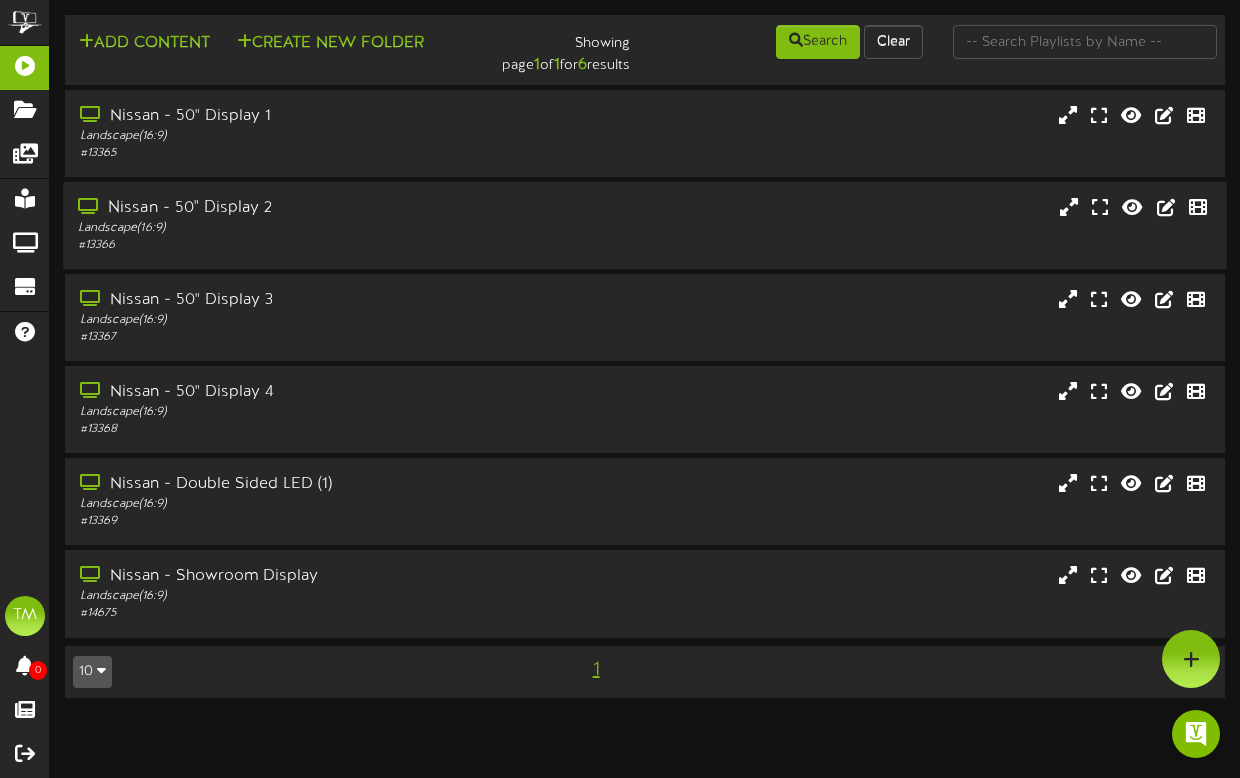 click on "Nissan - 50" Display 2" at bounding box center [305, 208] 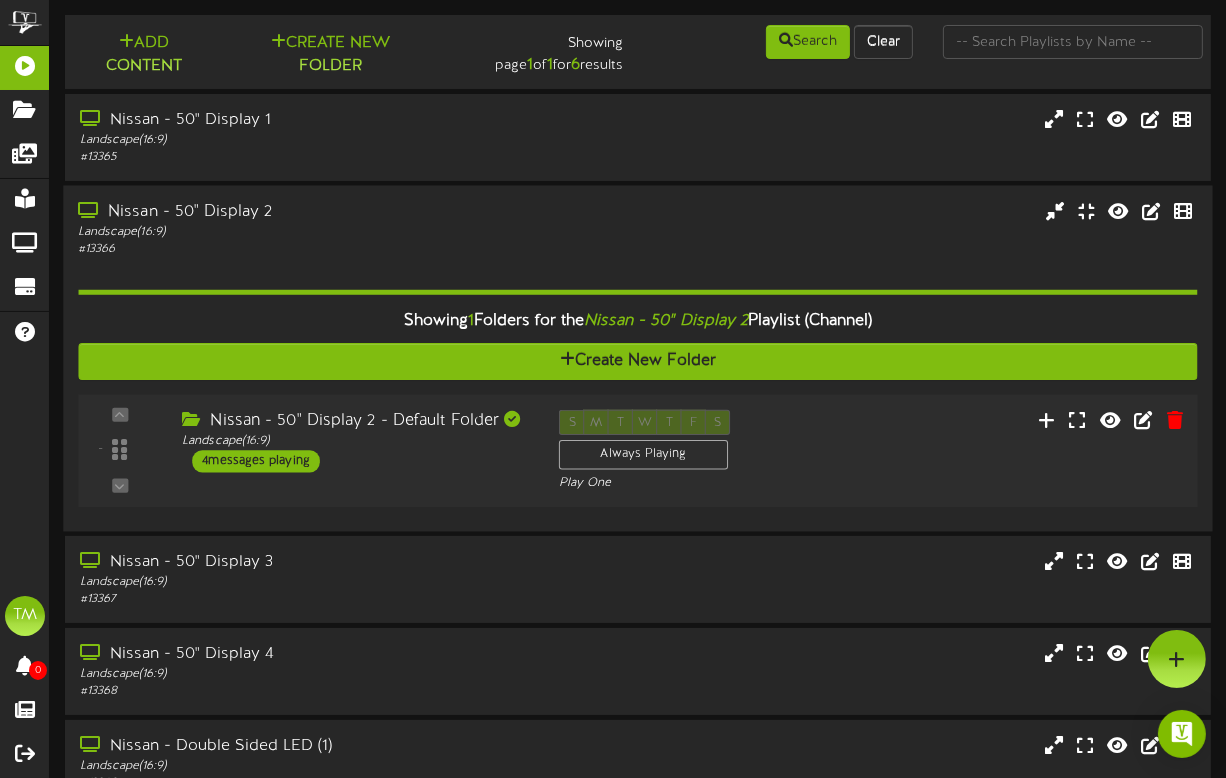 click on "4  messages playing" at bounding box center [256, 461] 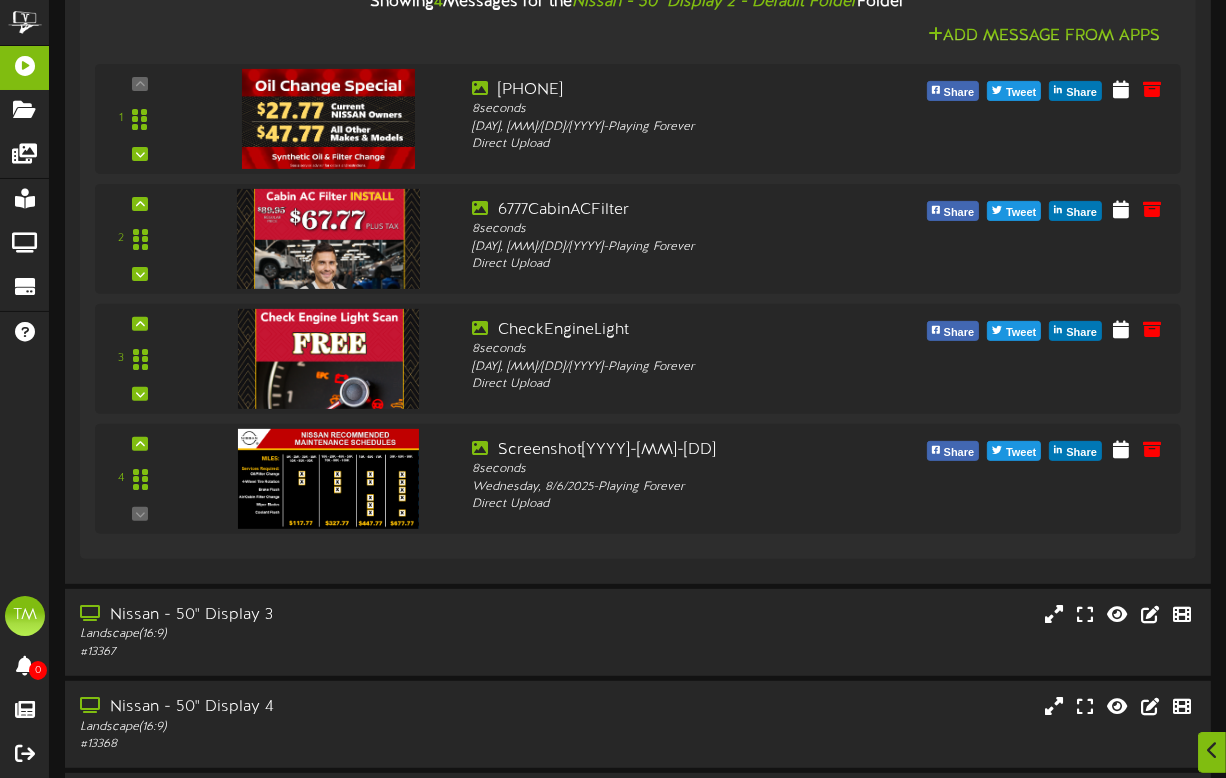 scroll, scrollTop: 561, scrollLeft: 0, axis: vertical 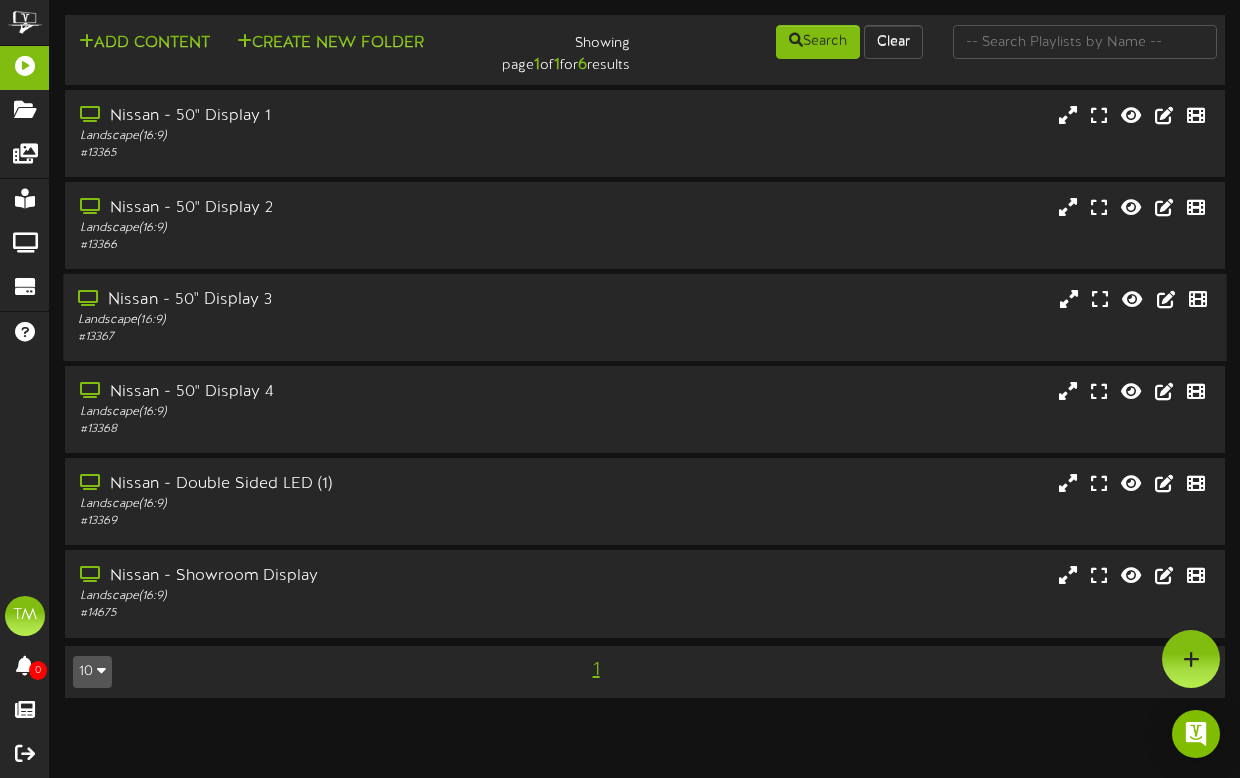 click on "# 13367" at bounding box center [305, 337] 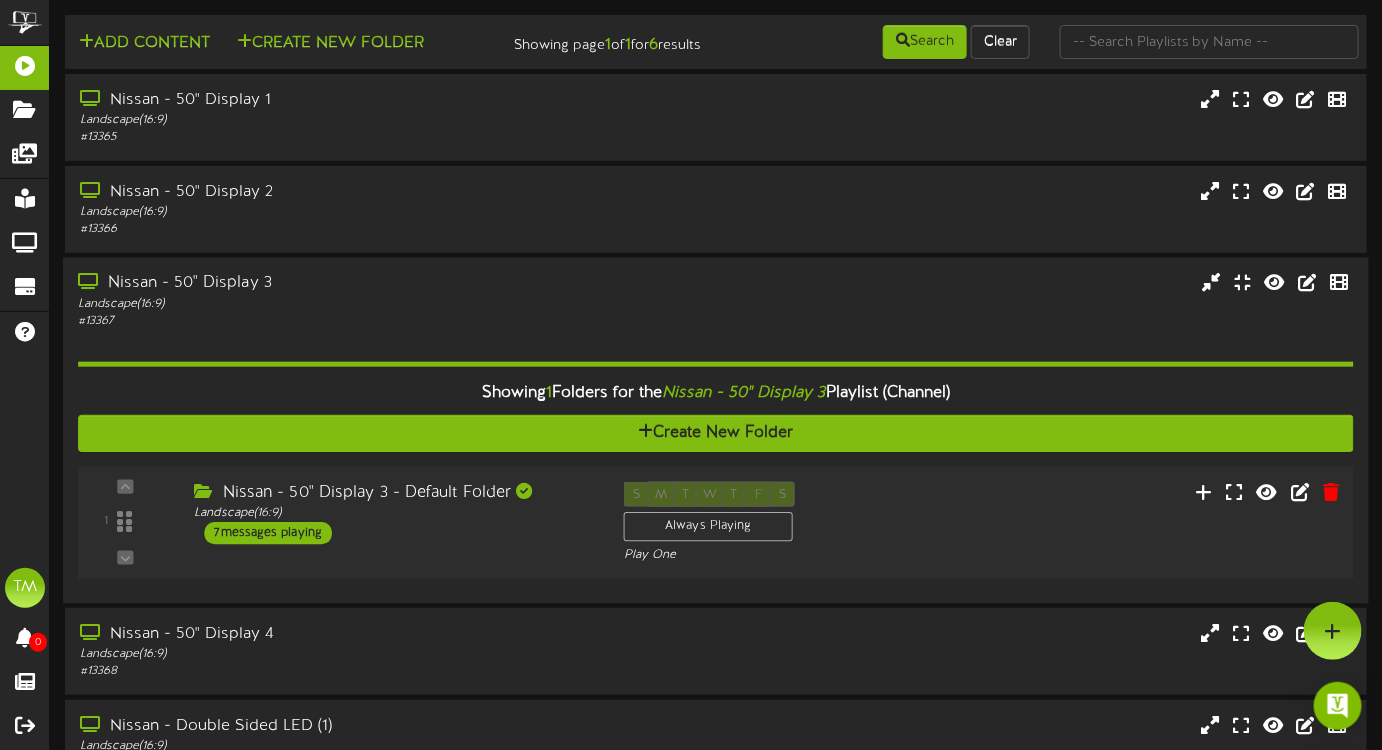 click on "7  messages playing" at bounding box center (268, 533) 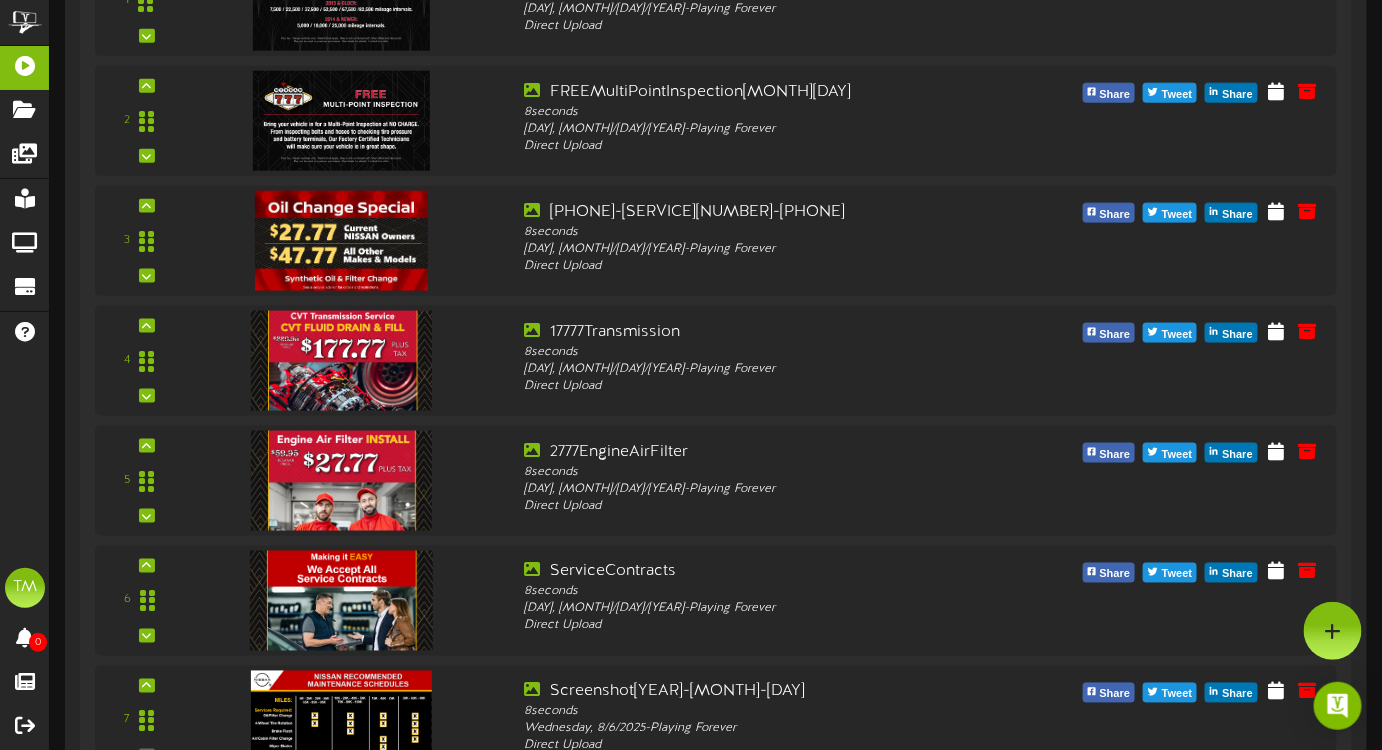 scroll, scrollTop: 740, scrollLeft: 0, axis: vertical 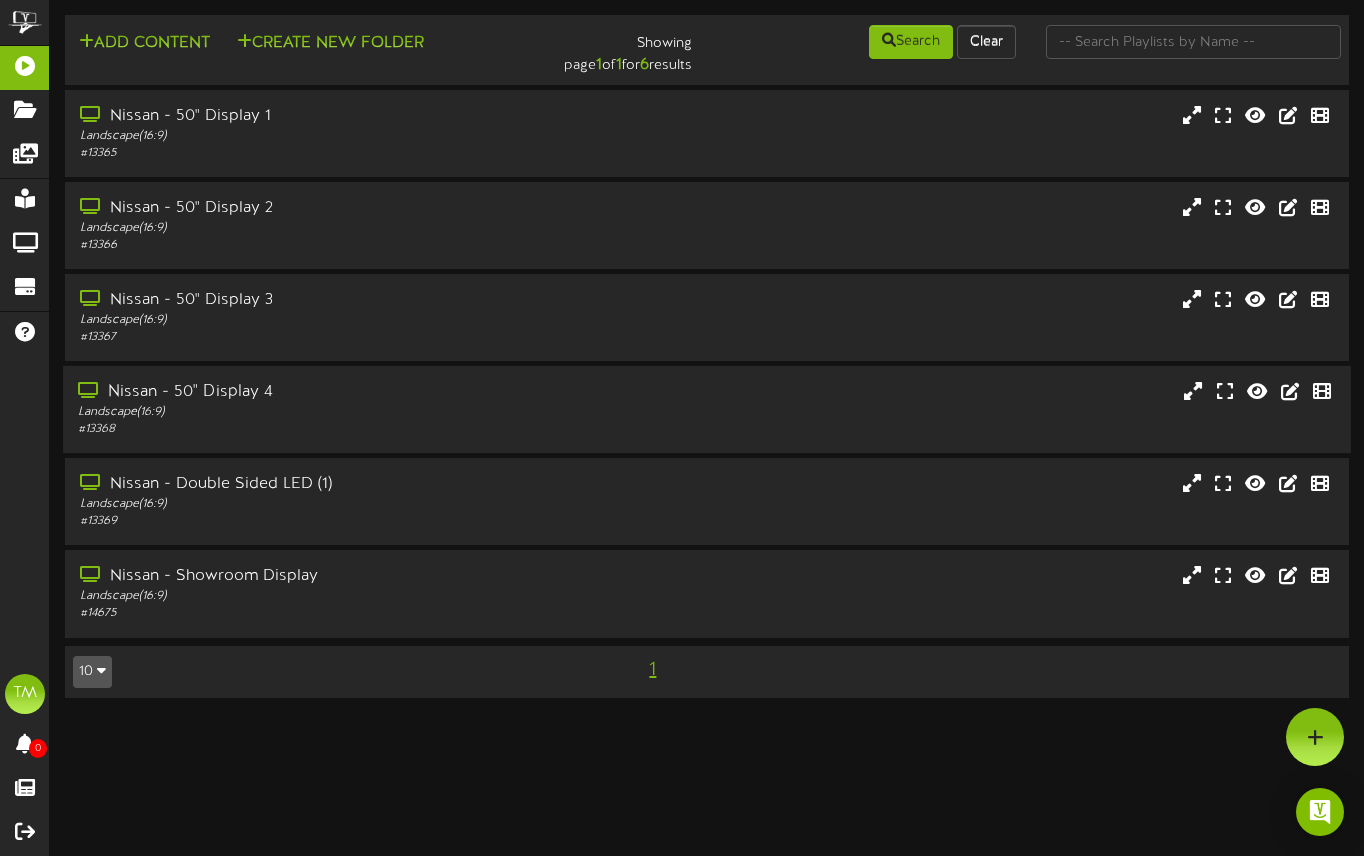 click on "Nissan - 50" Display 4" at bounding box center (331, 392) 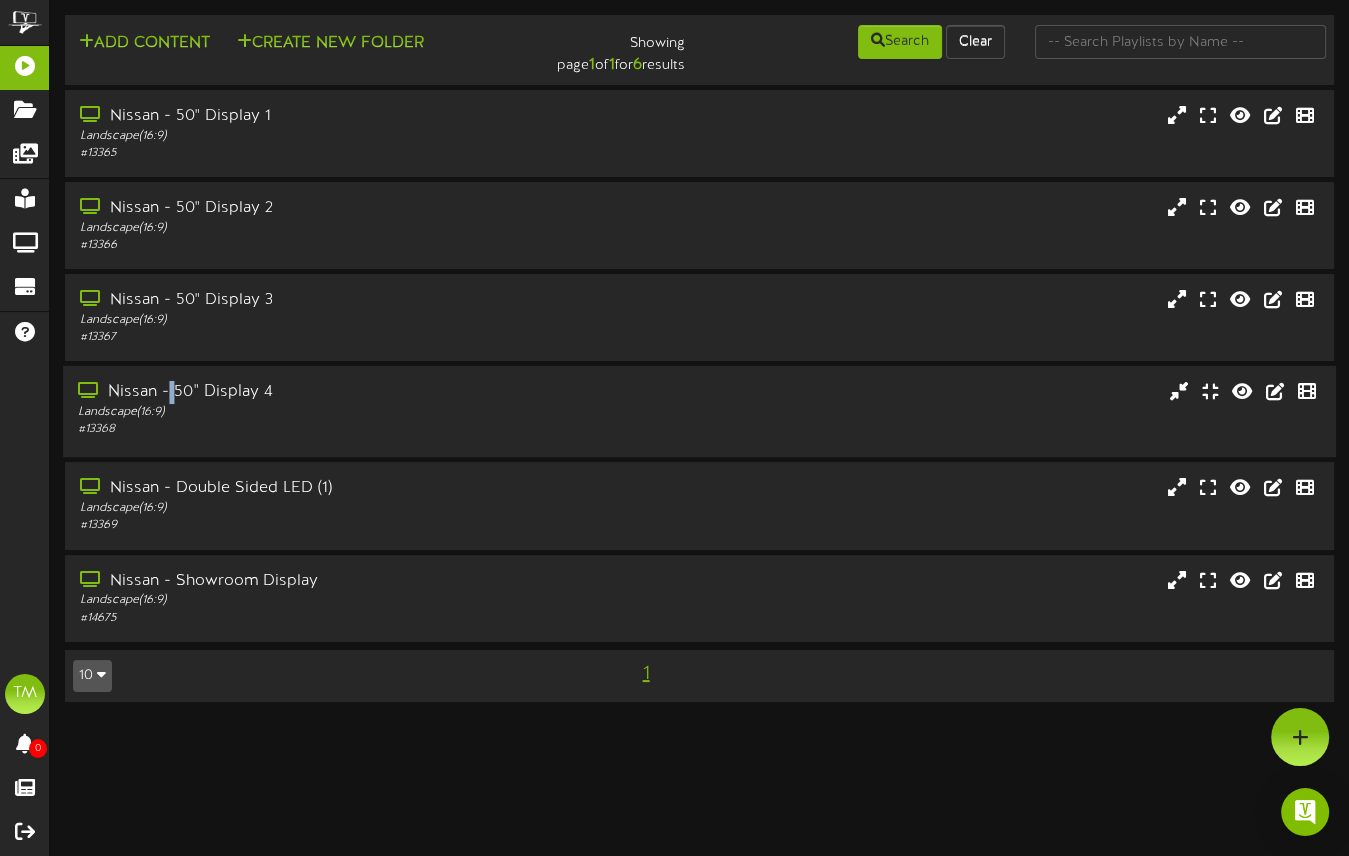 click on "Nissan - 50" Display 4" at bounding box center (328, 392) 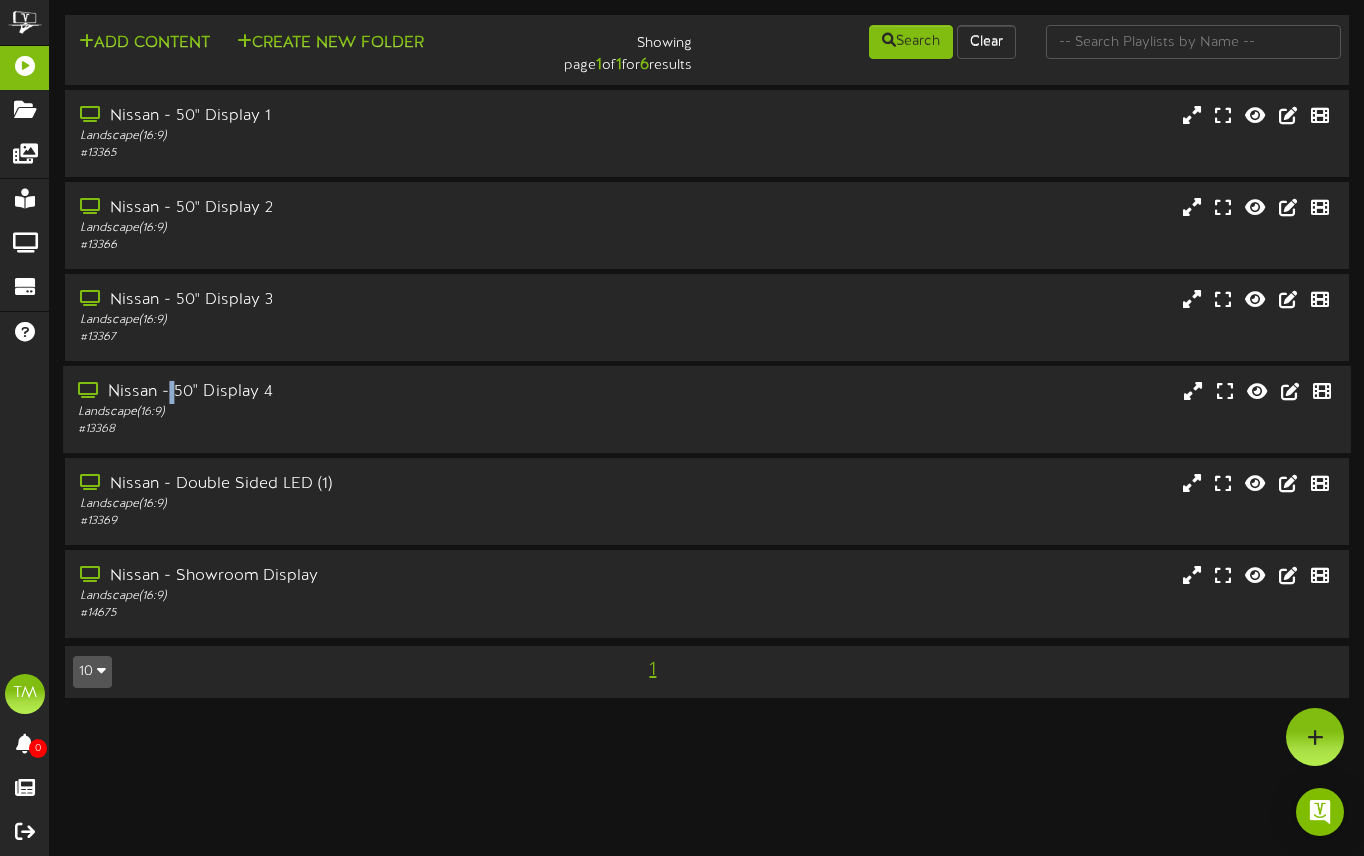 click on "Nissan - 50" Display 4" at bounding box center [331, 392] 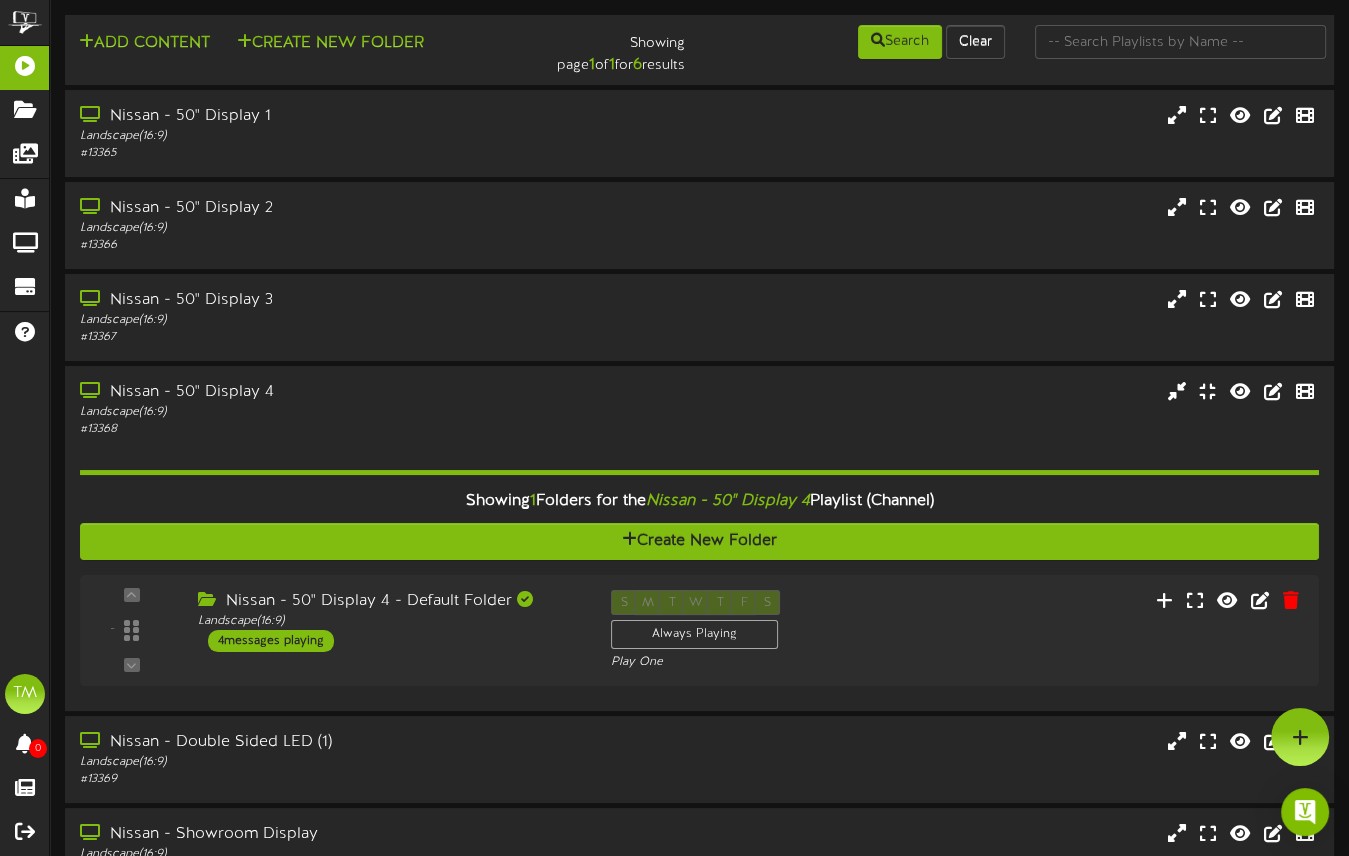 scroll, scrollTop: 118, scrollLeft: 0, axis: vertical 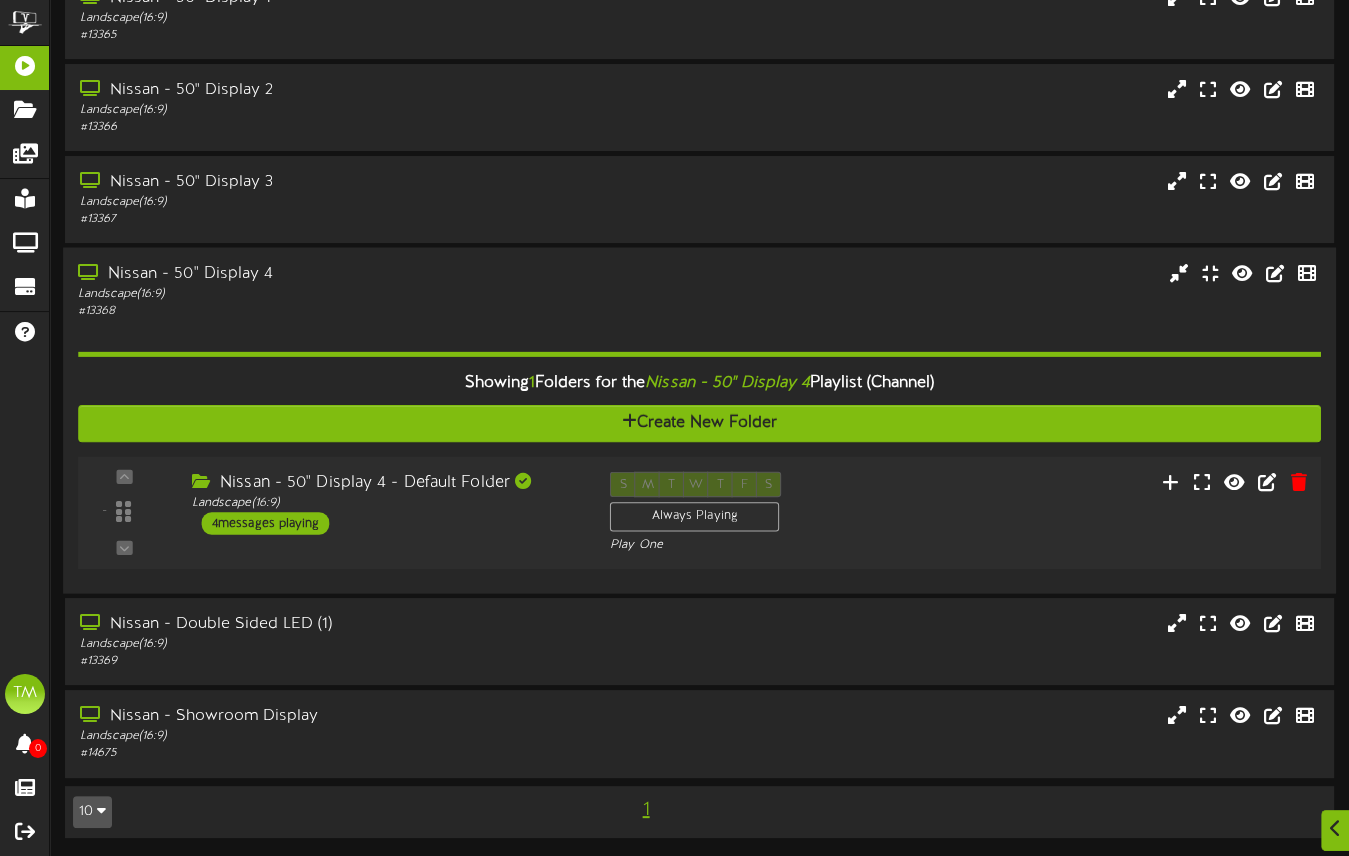click on "4  messages playing" at bounding box center (266, 523) 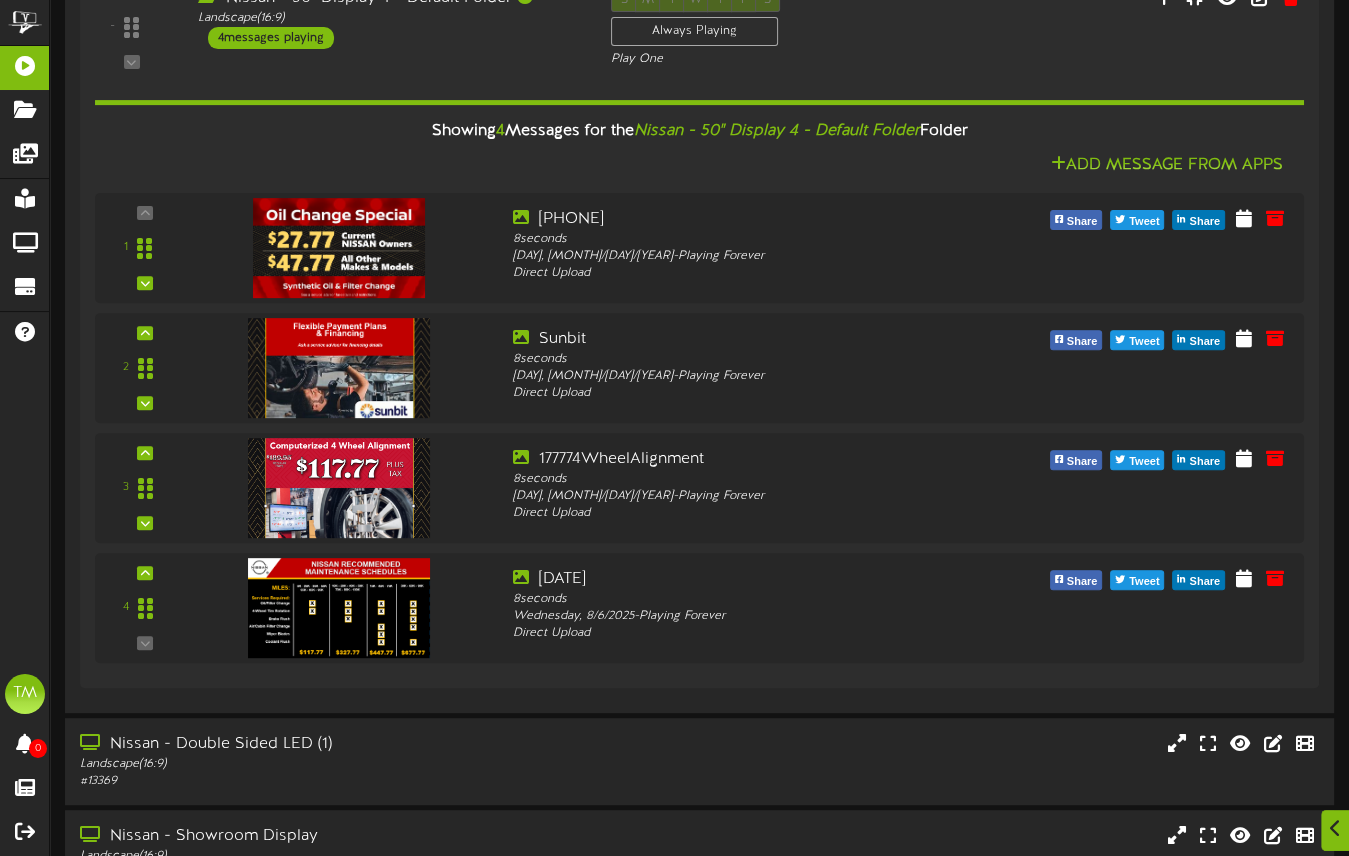scroll, scrollTop: 616, scrollLeft: 0, axis: vertical 